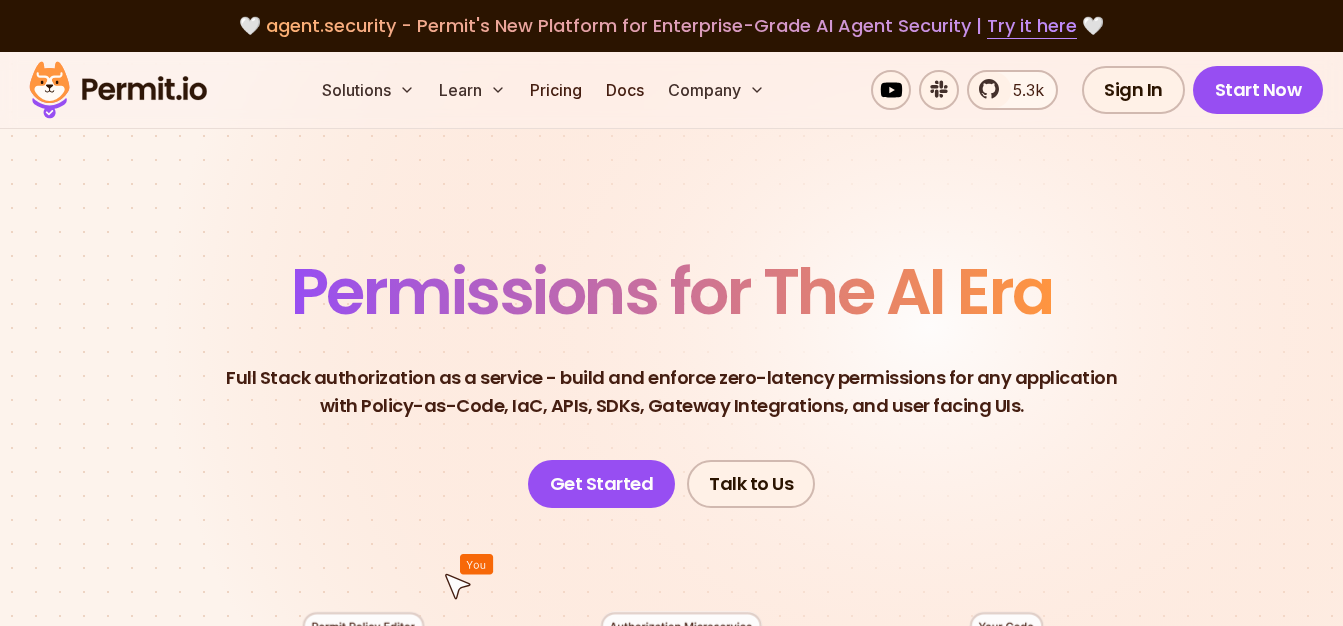 scroll, scrollTop: 500, scrollLeft: 0, axis: vertical 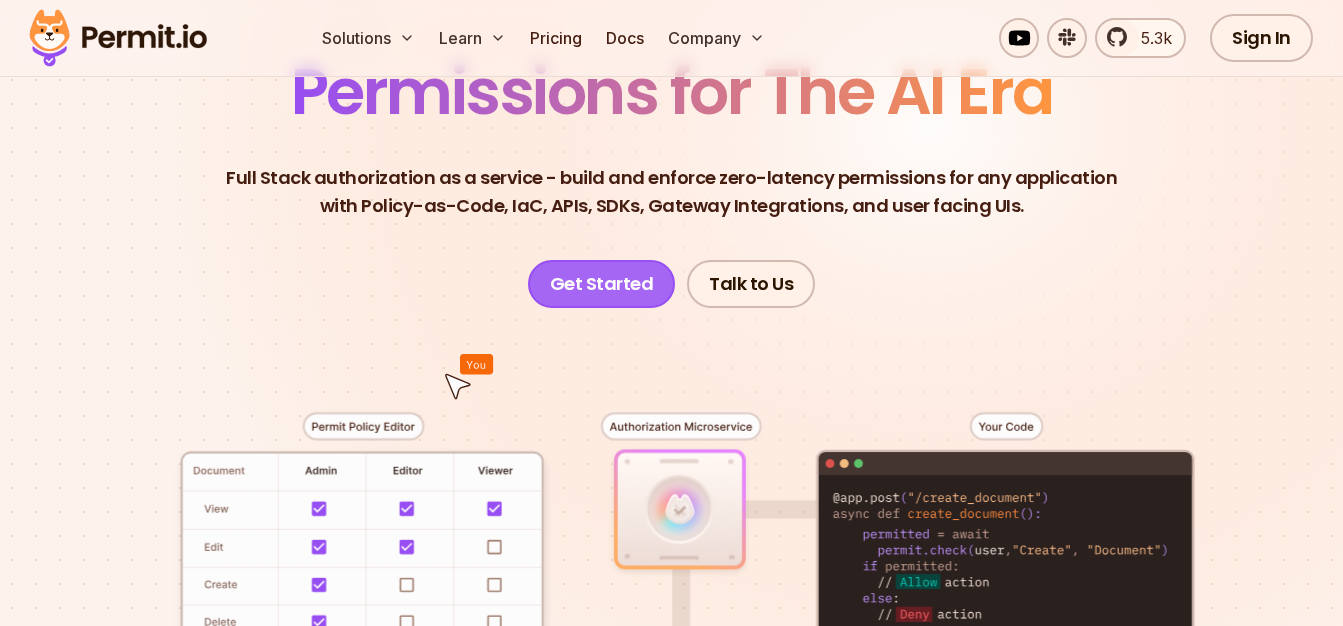click on "Get Started" at bounding box center [602, 284] 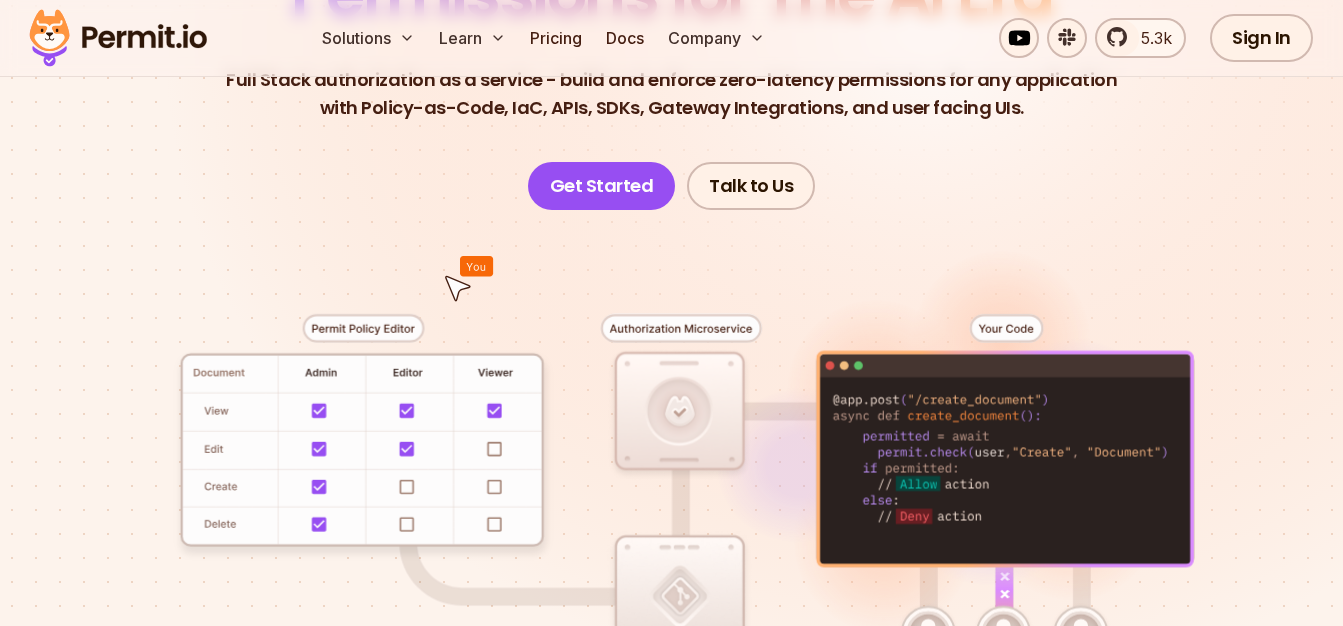 scroll, scrollTop: 300, scrollLeft: 0, axis: vertical 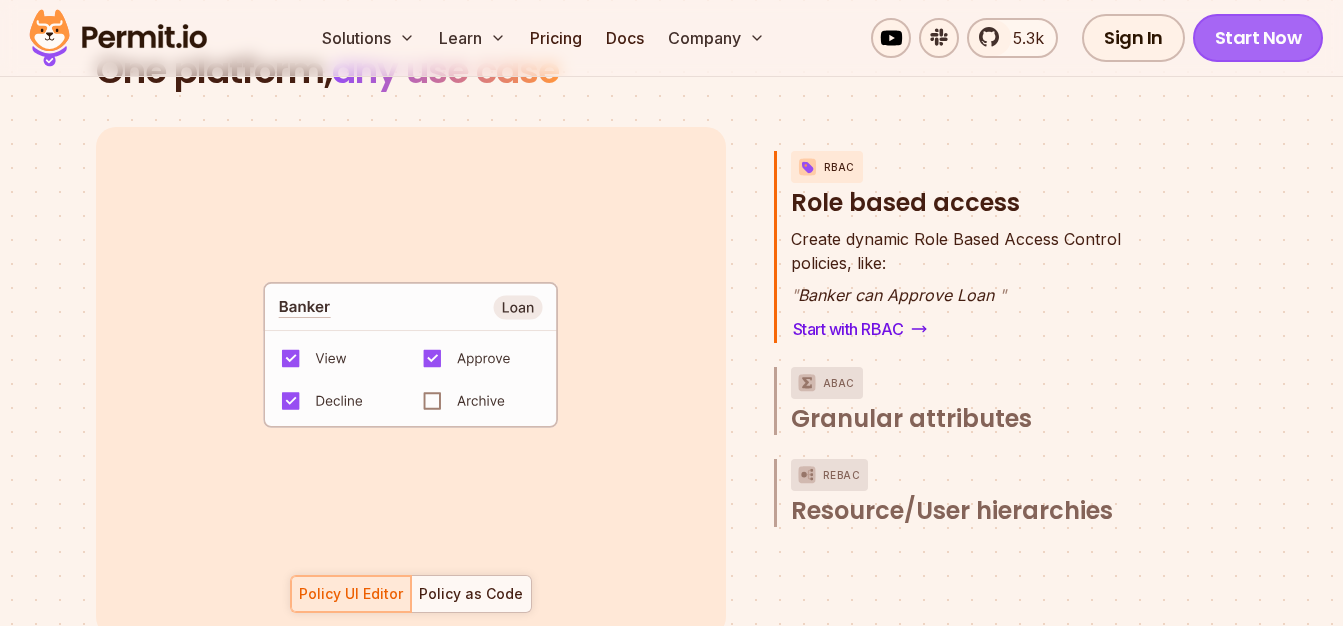 click on "Start Now" at bounding box center (1258, 38) 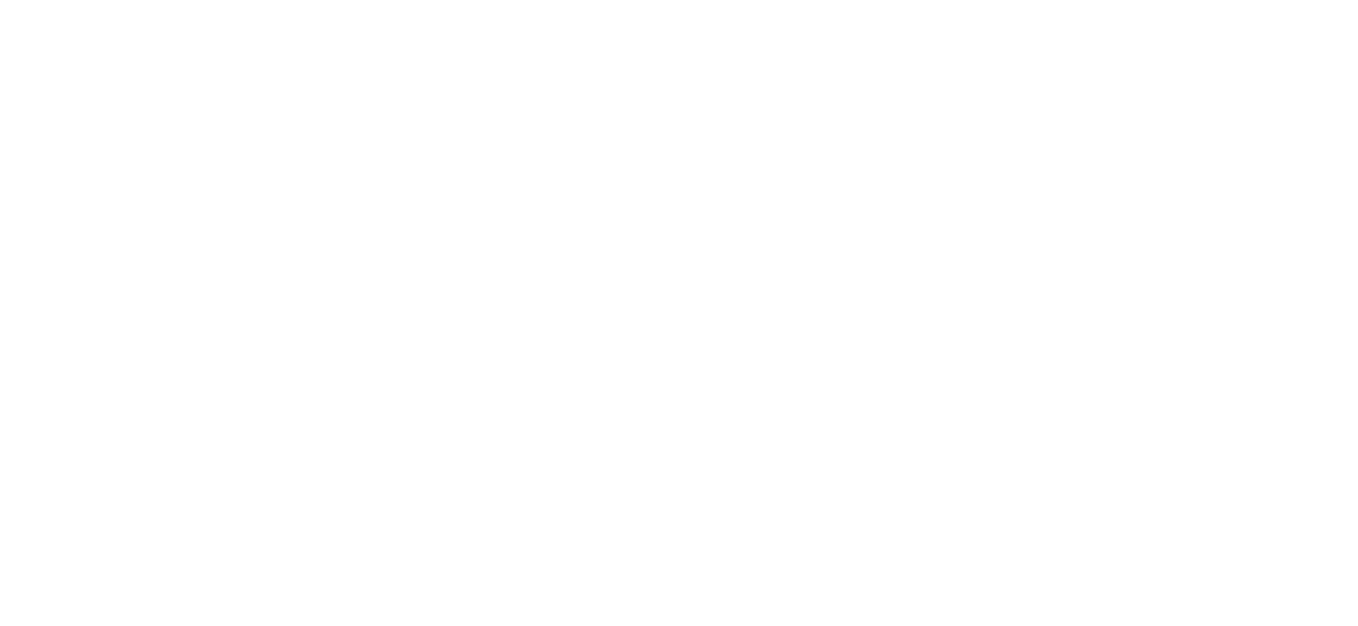 scroll, scrollTop: 0, scrollLeft: 0, axis: both 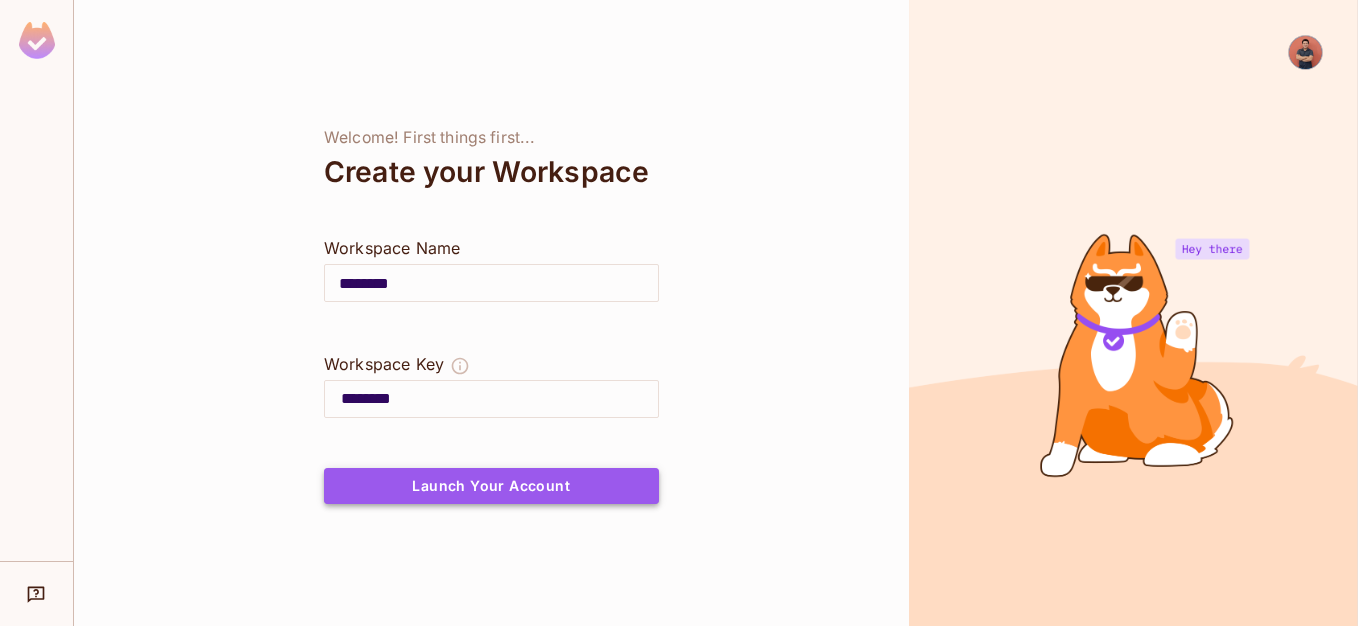 click on "Launch Your Account" at bounding box center [491, 486] 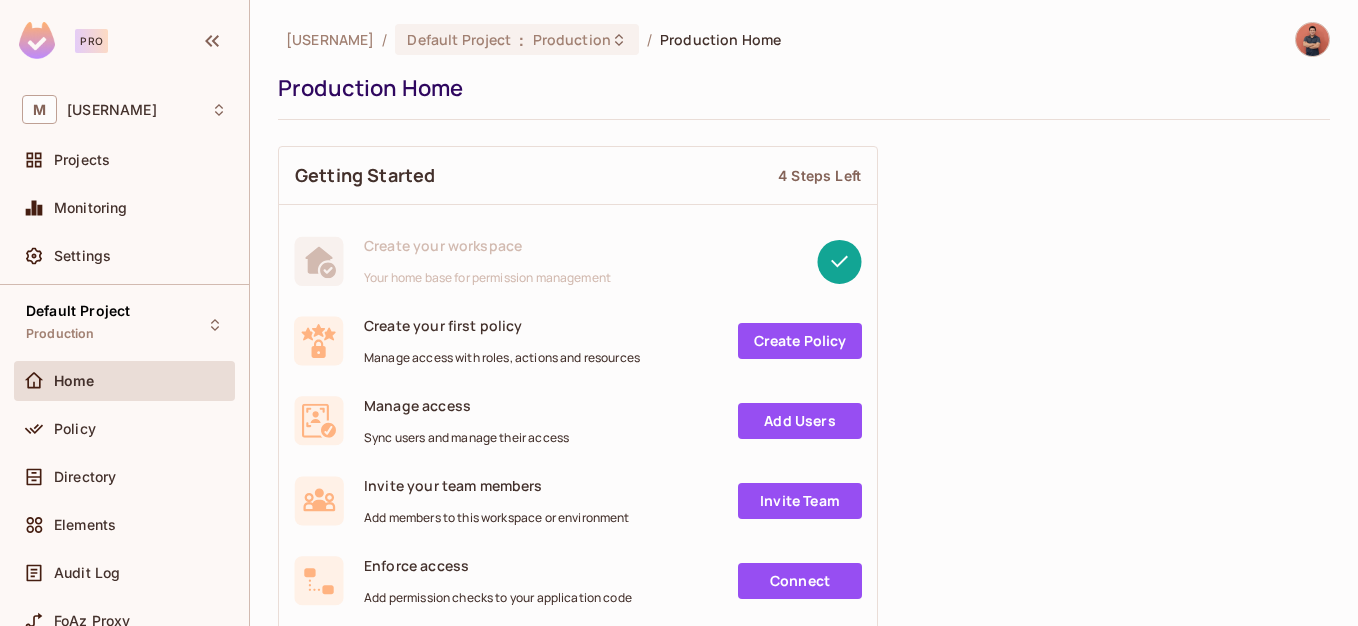 click on "Pro" at bounding box center (91, 41) 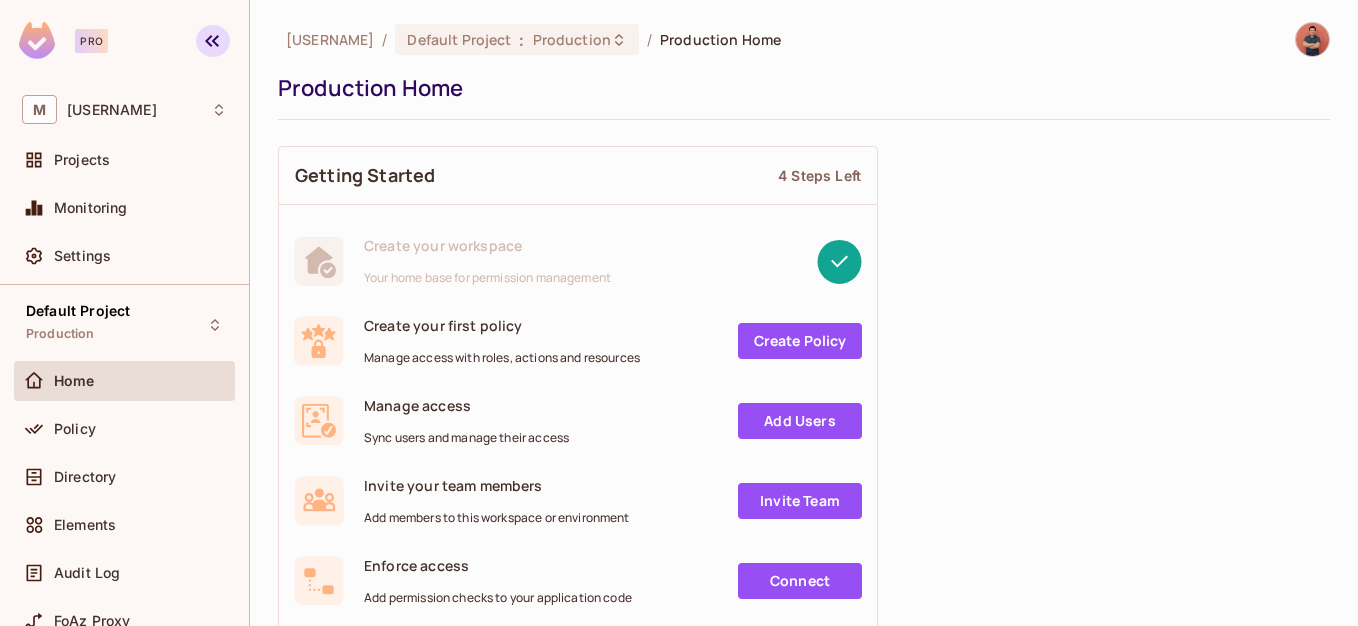 click 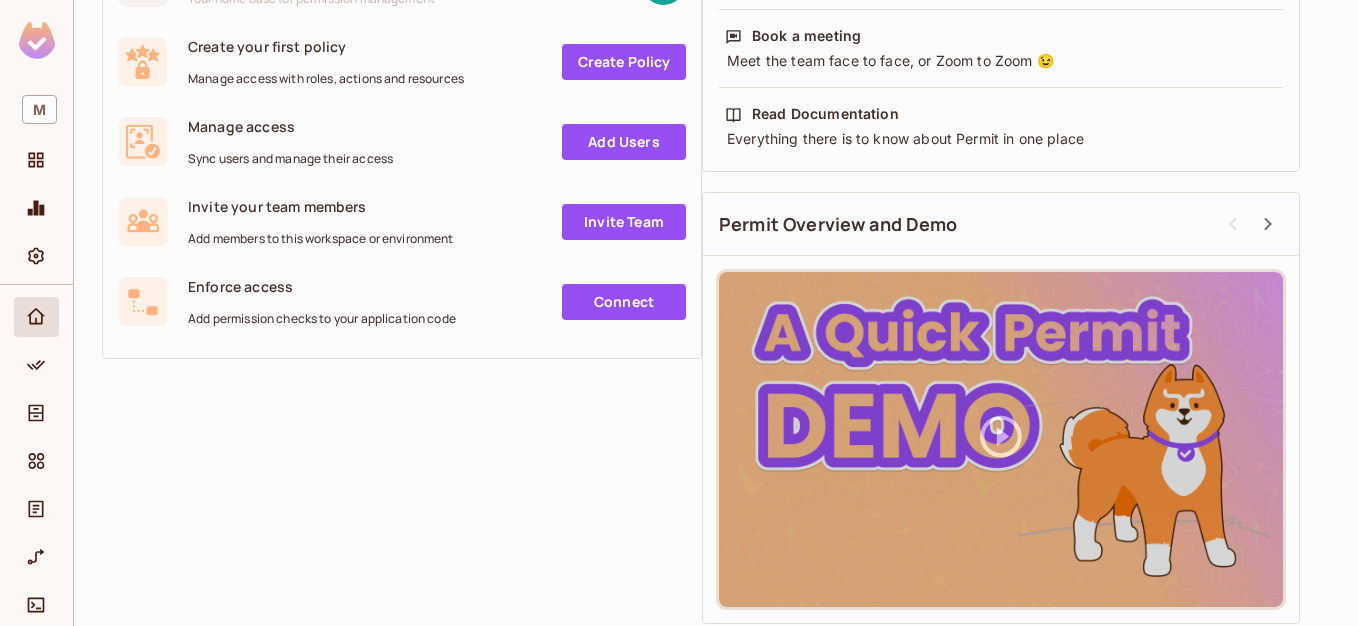 scroll, scrollTop: 287, scrollLeft: 0, axis: vertical 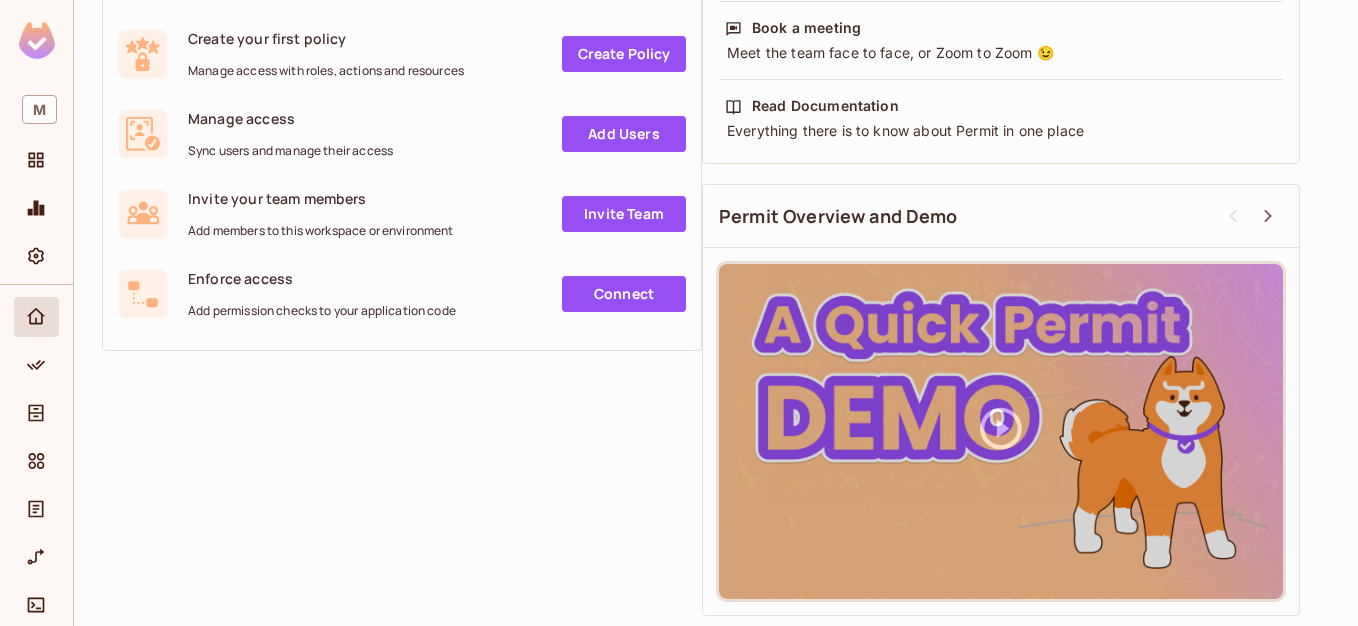 click on "Permit Overview and Demo" at bounding box center [838, 216] 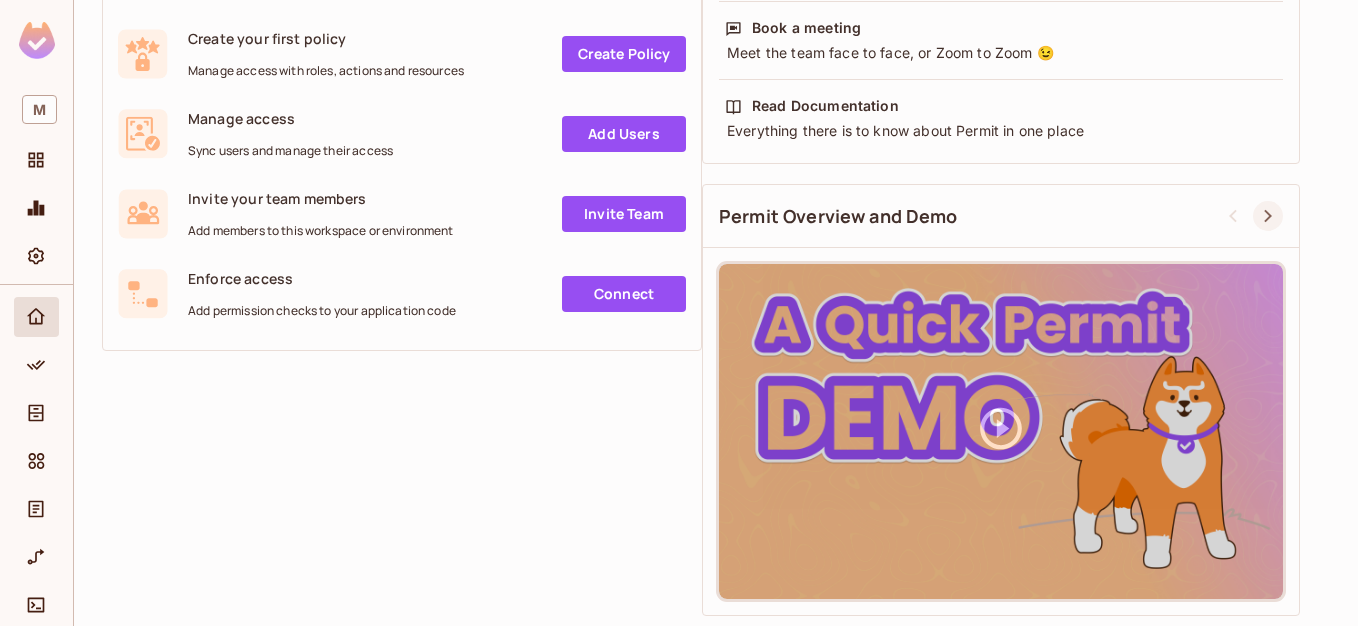 click 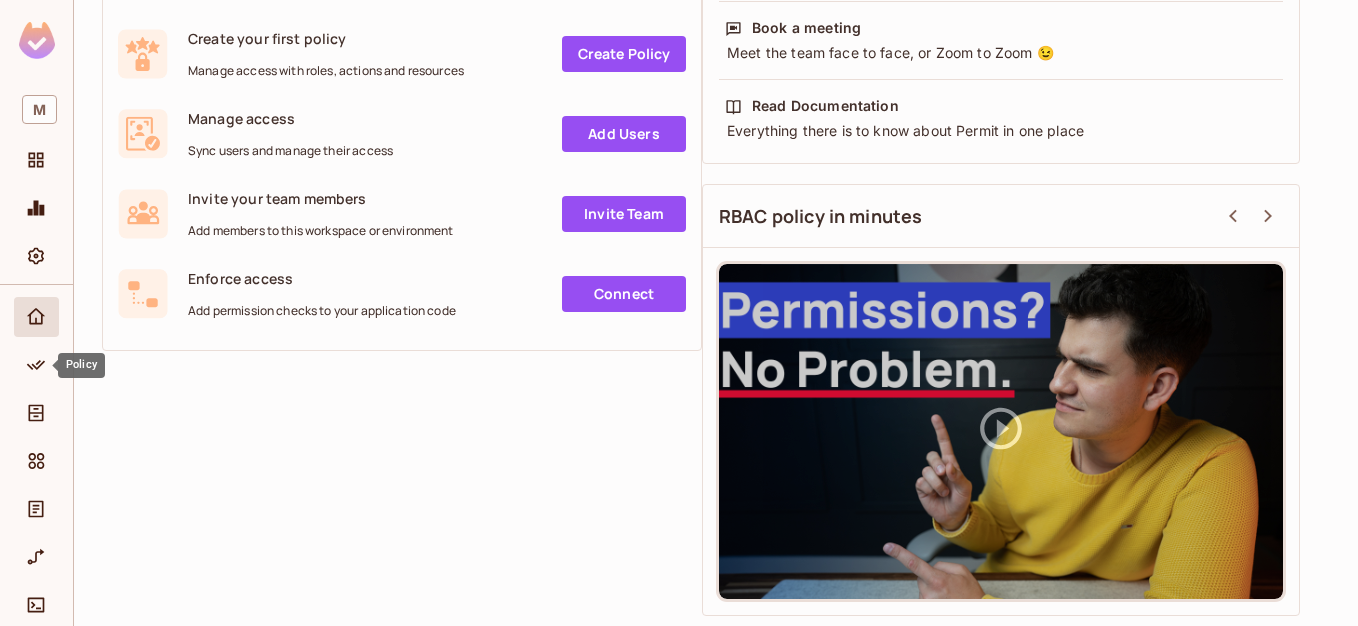 click on "Policy" at bounding box center [81, 365] 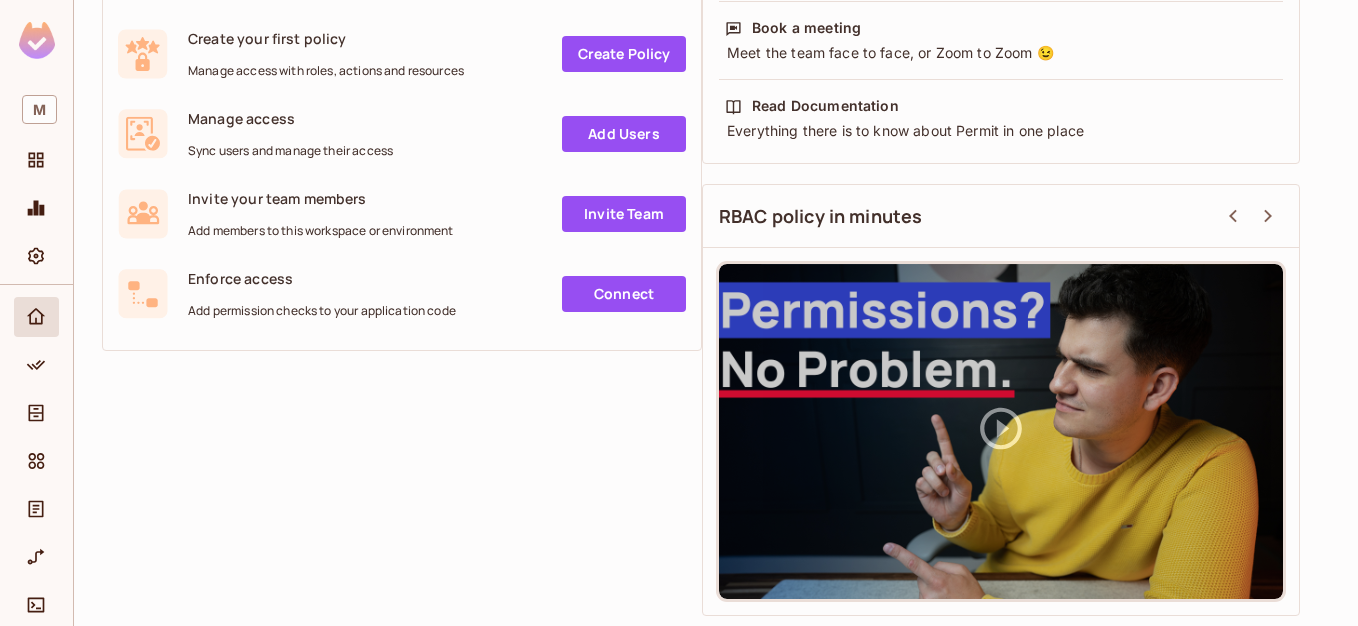 scroll, scrollTop: 0, scrollLeft: 0, axis: both 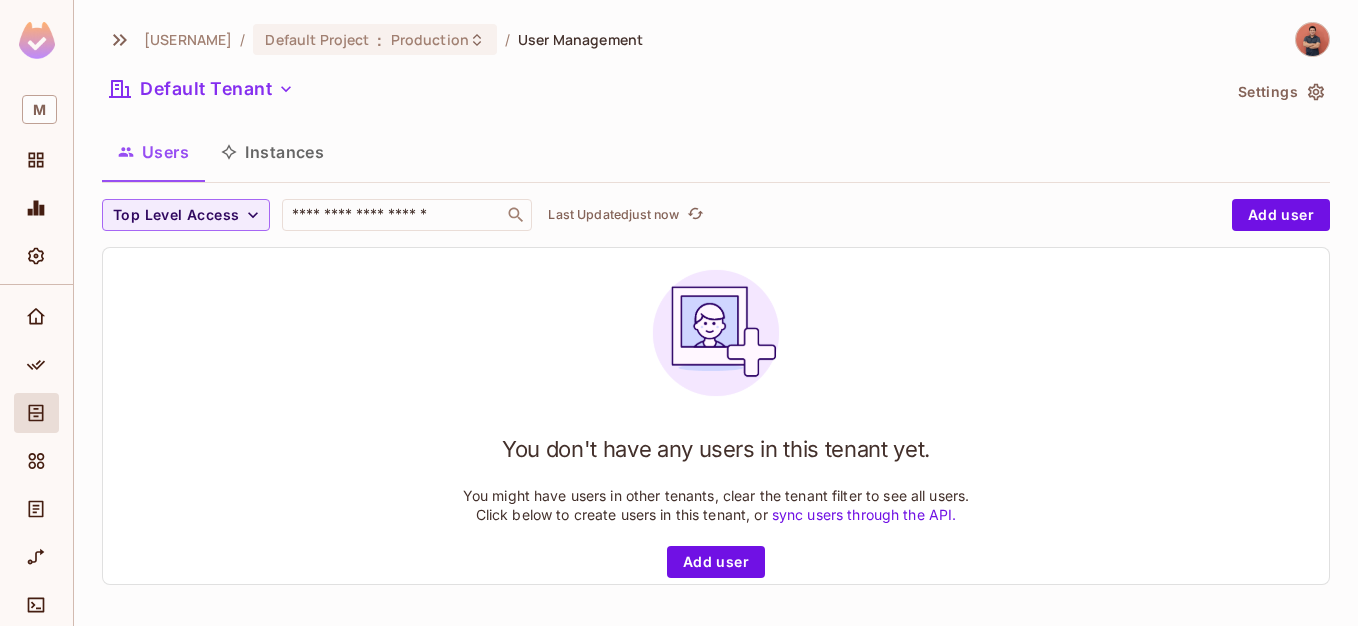 click at bounding box center (1312, 39) 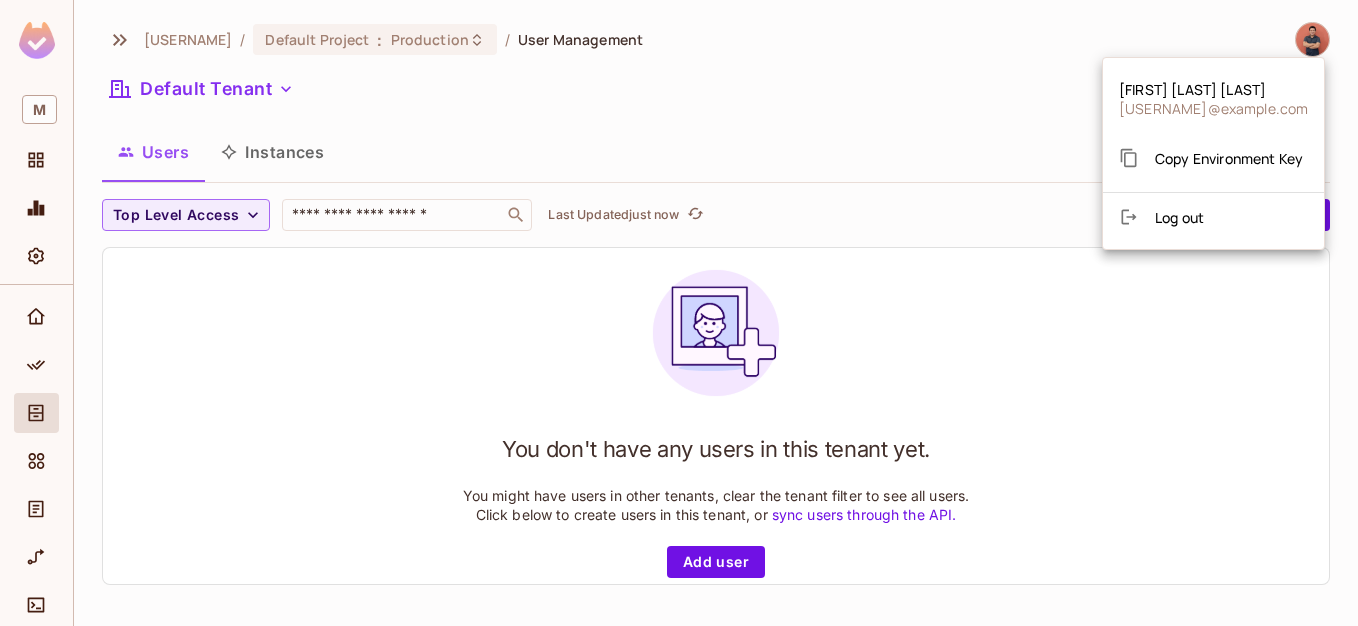 click at bounding box center (679, 313) 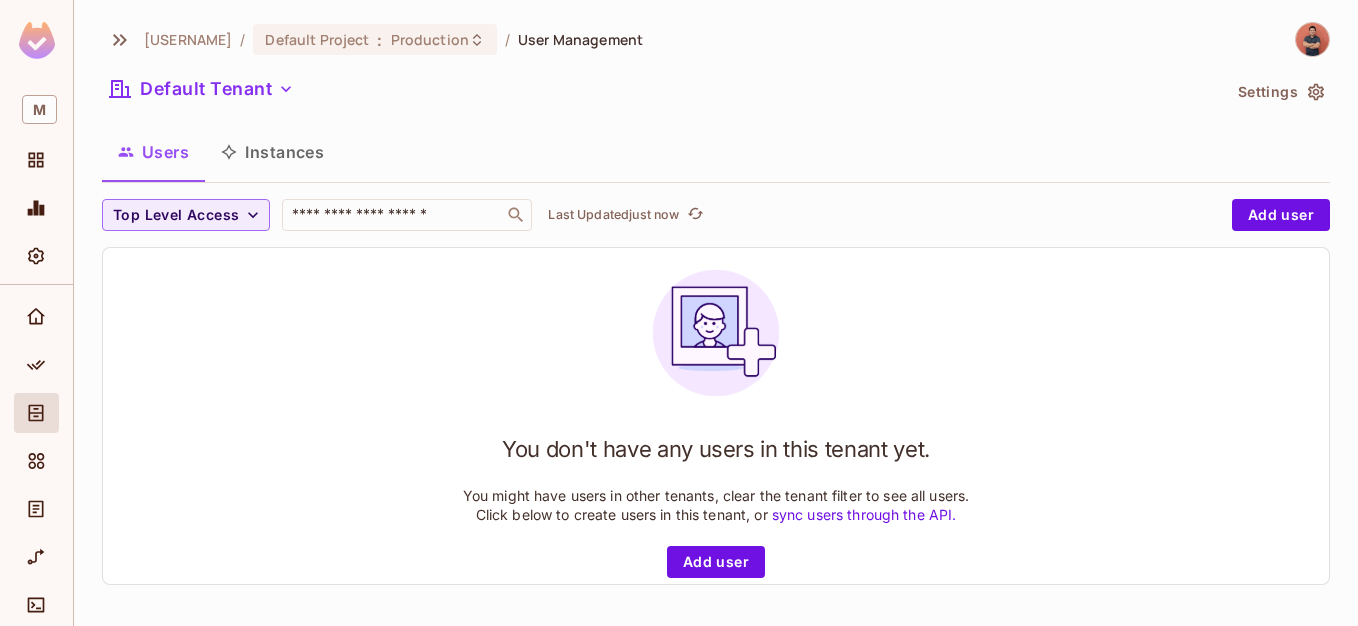 click on "Settings" at bounding box center [1280, 92] 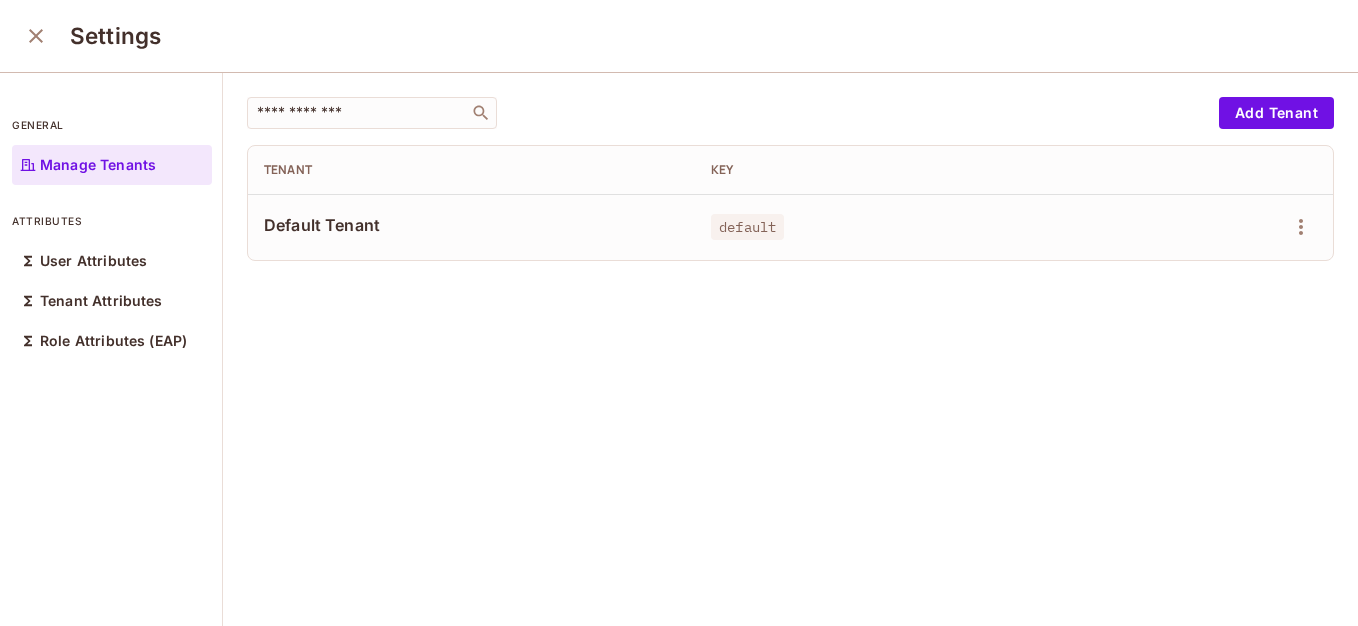 click at bounding box center [36, 36] 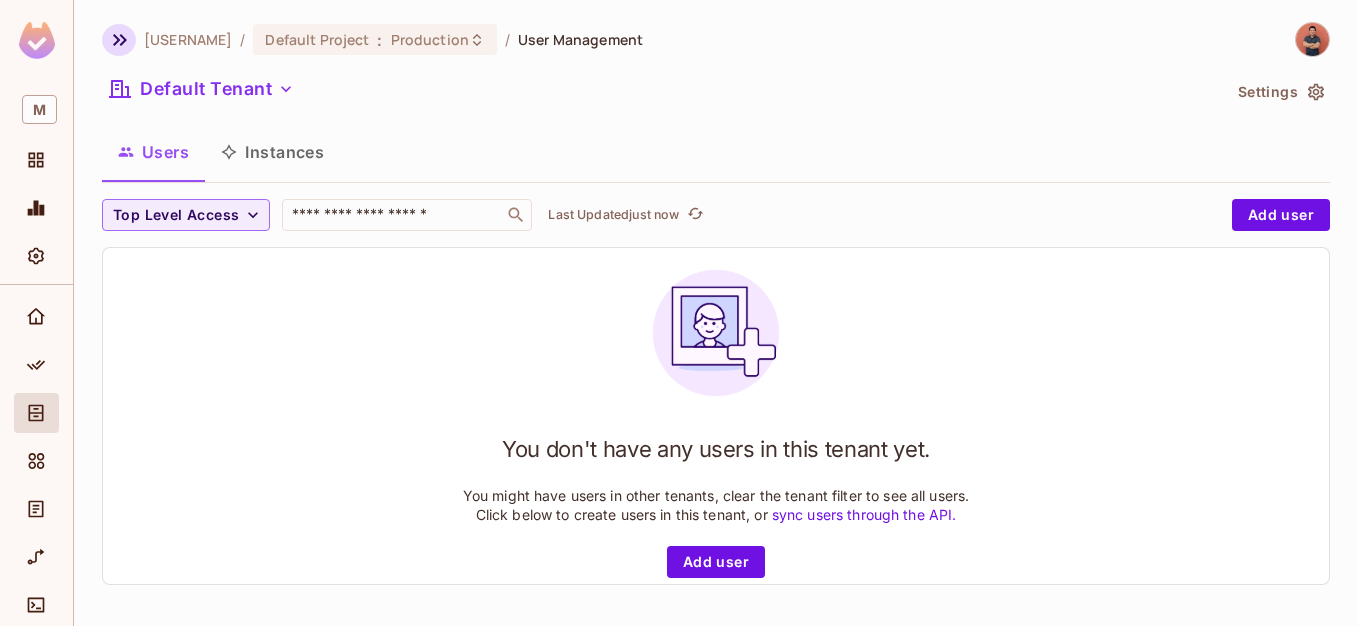 click 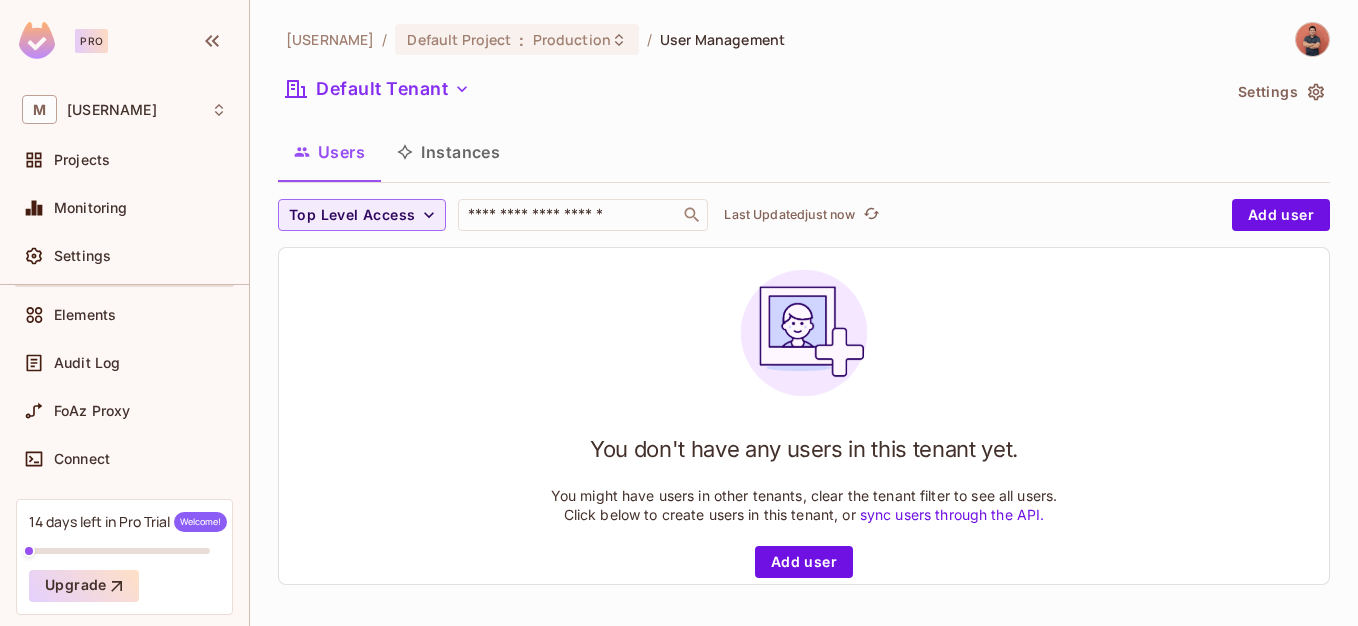 scroll, scrollTop: 180, scrollLeft: 0, axis: vertical 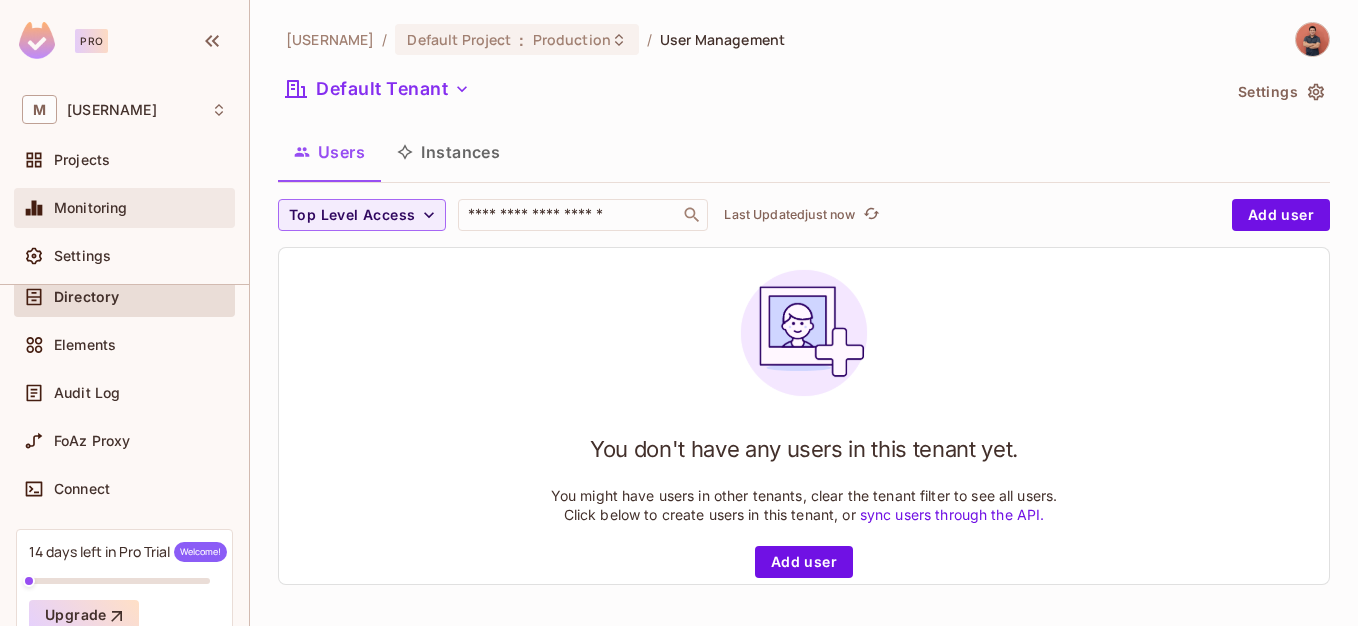click on "Monitoring" at bounding box center [91, 208] 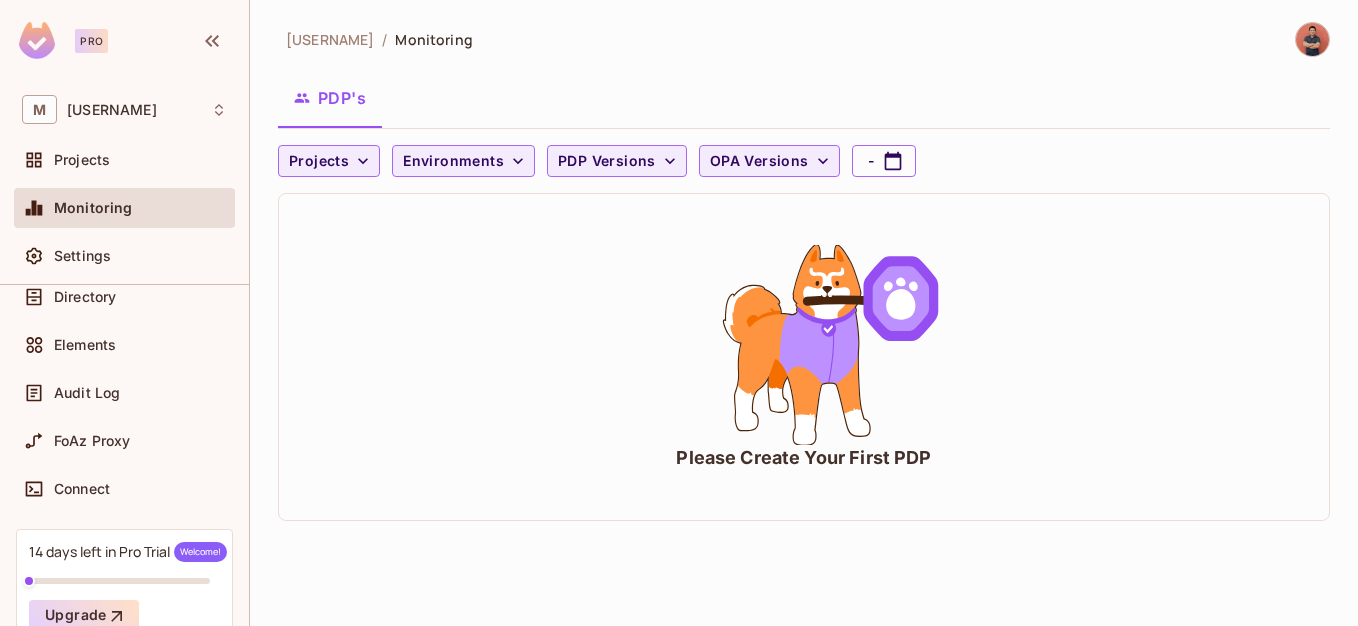click on "Pro" at bounding box center (91, 41) 